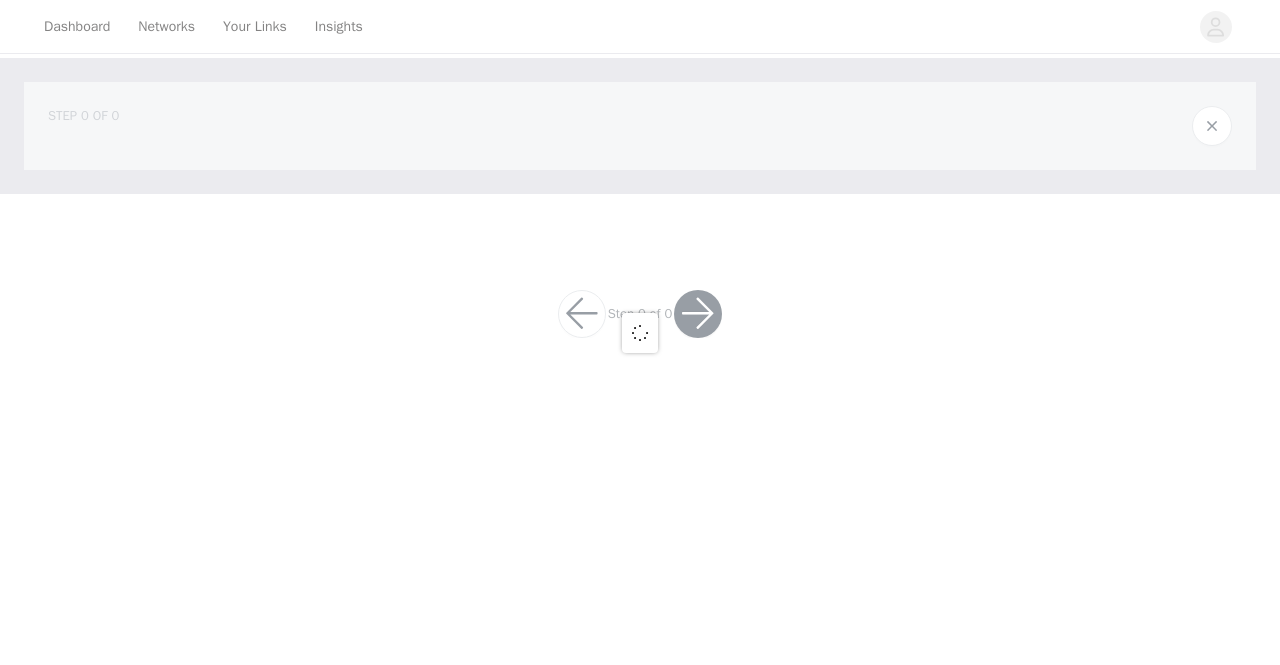 scroll, scrollTop: 0, scrollLeft: 0, axis: both 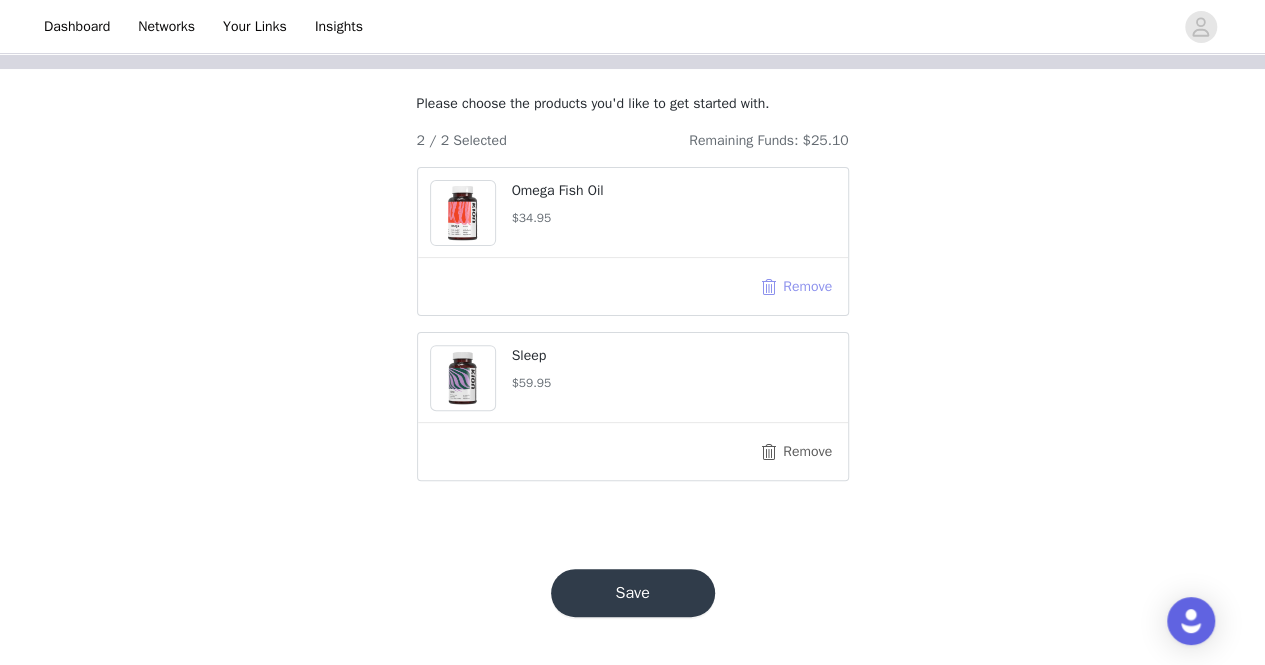 click on "Remove" at bounding box center (796, 287) 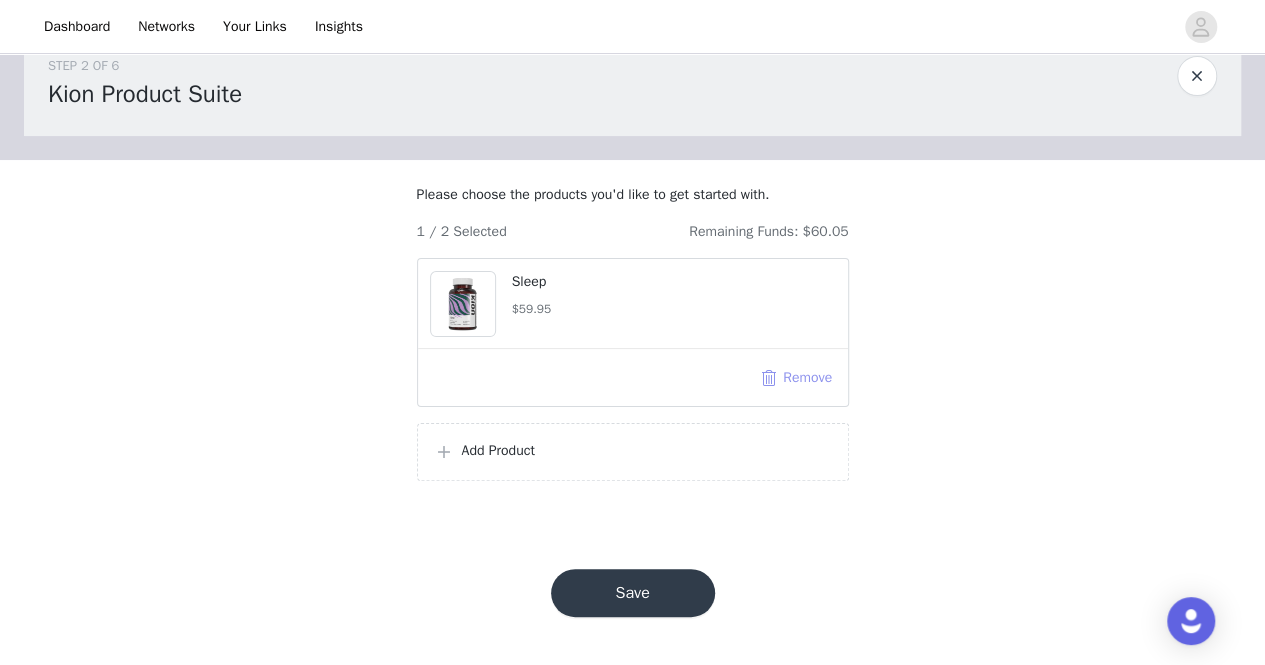 scroll, scrollTop: 68, scrollLeft: 0, axis: vertical 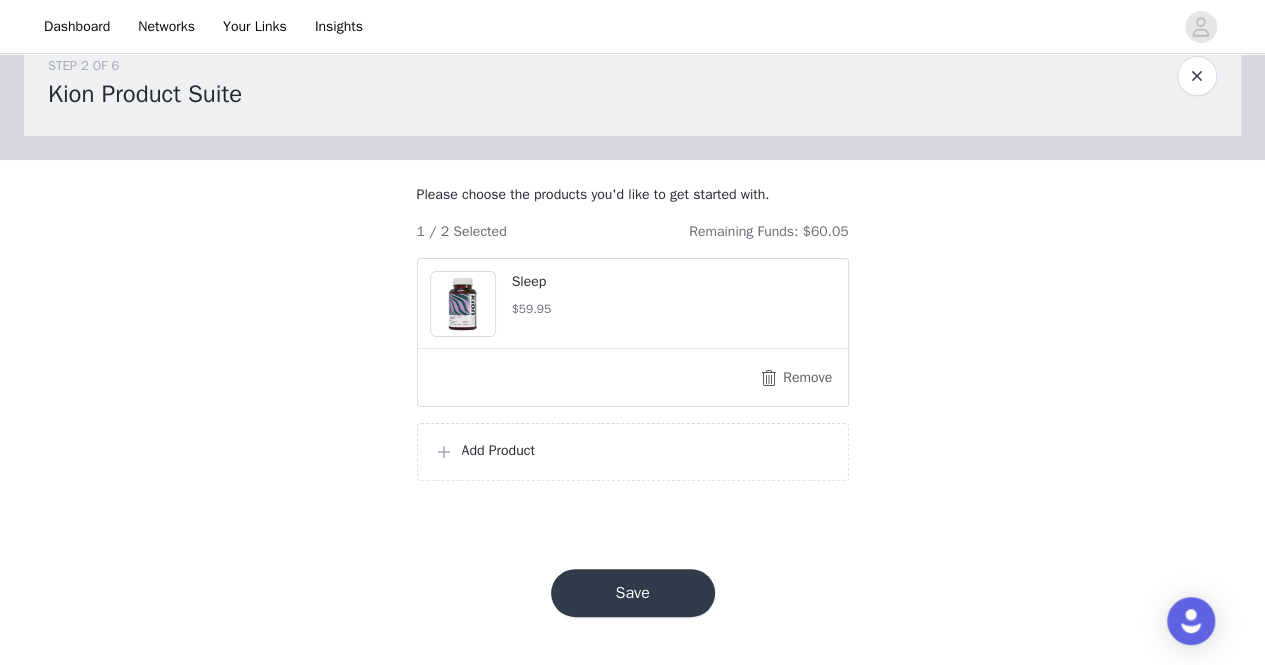 click on "Add Product" at bounding box center [647, 450] 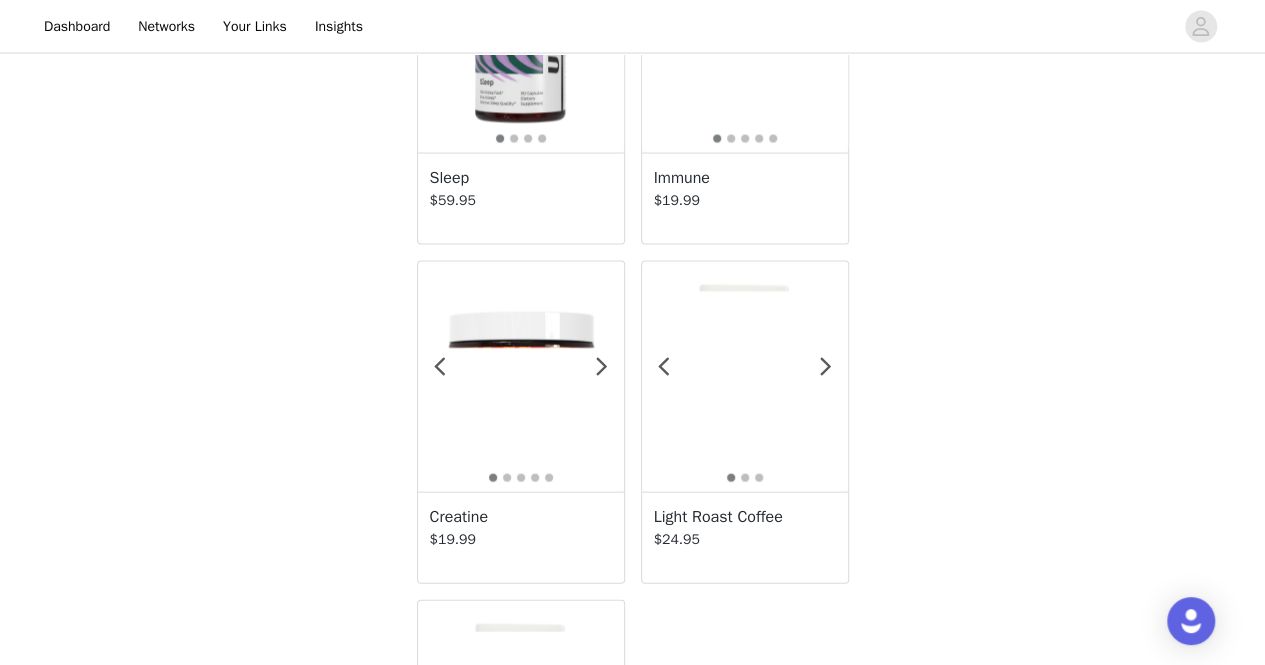 scroll, scrollTop: 1904, scrollLeft: 0, axis: vertical 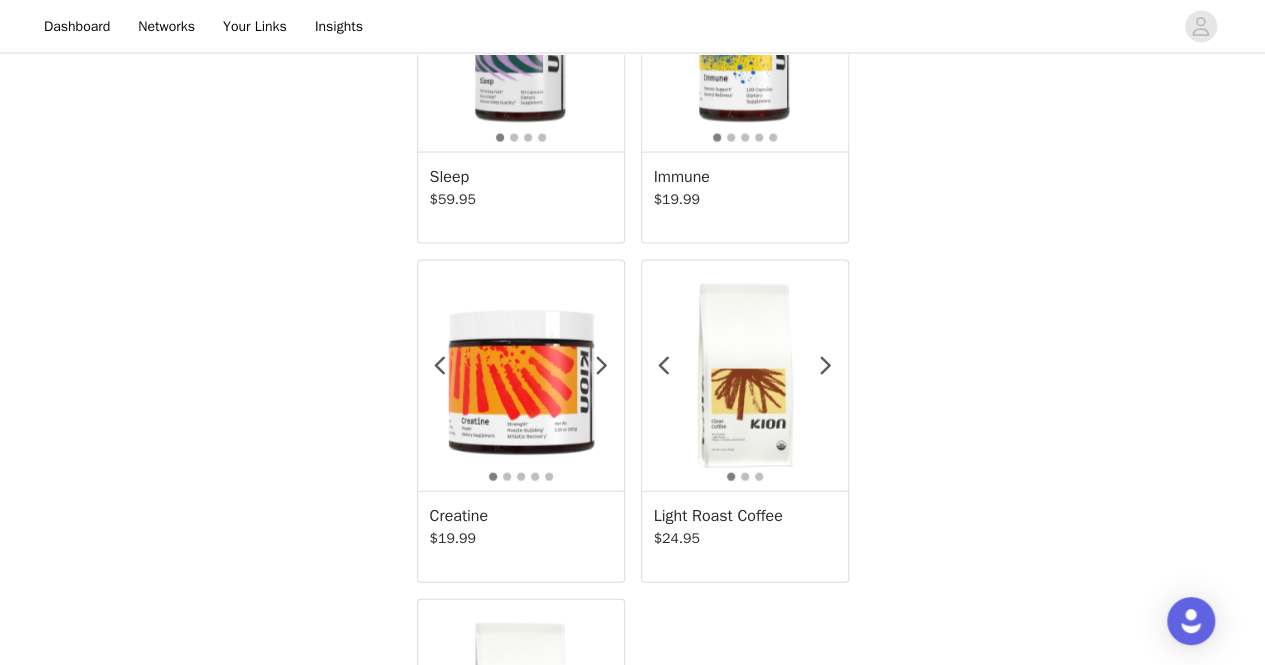 click on "Immune
$19.99" at bounding box center (745, 197) 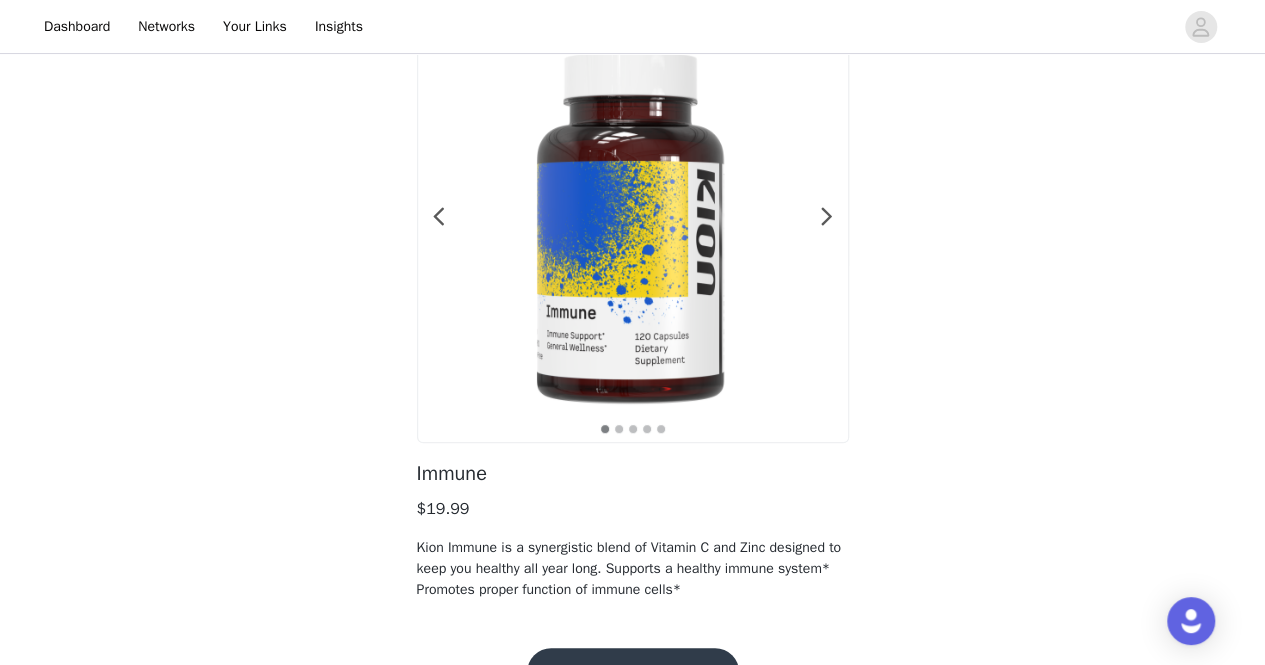 scroll, scrollTop: 0, scrollLeft: 0, axis: both 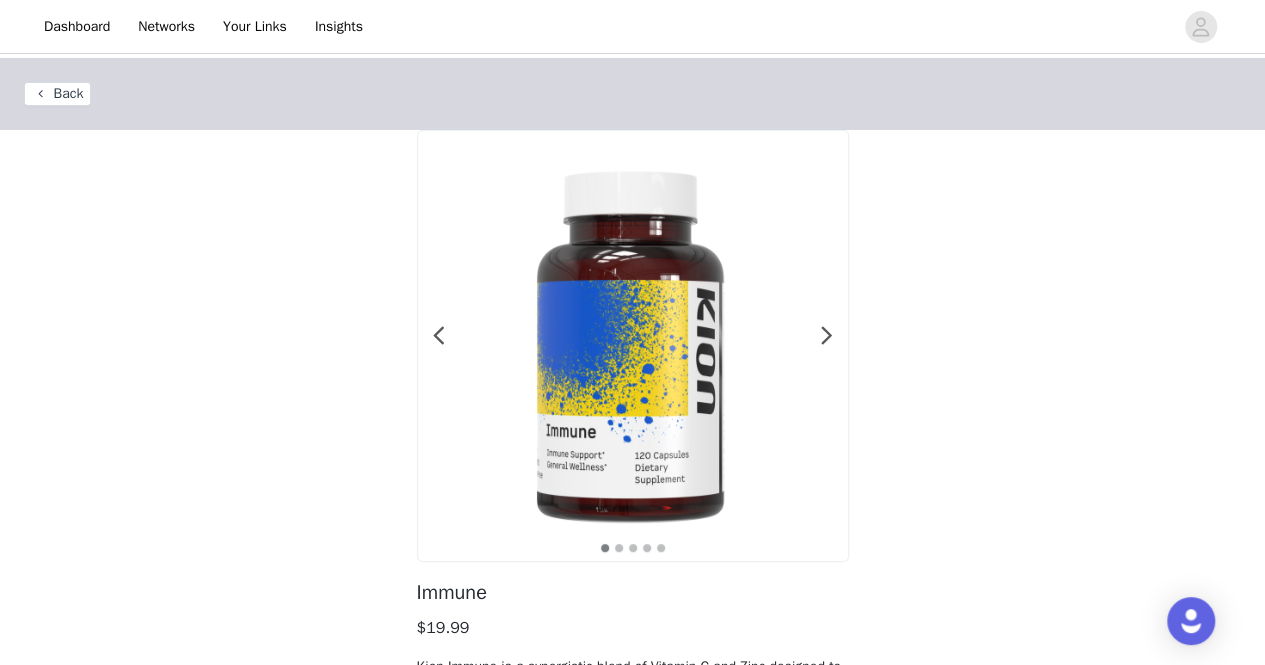 click on "Back" at bounding box center [57, 94] 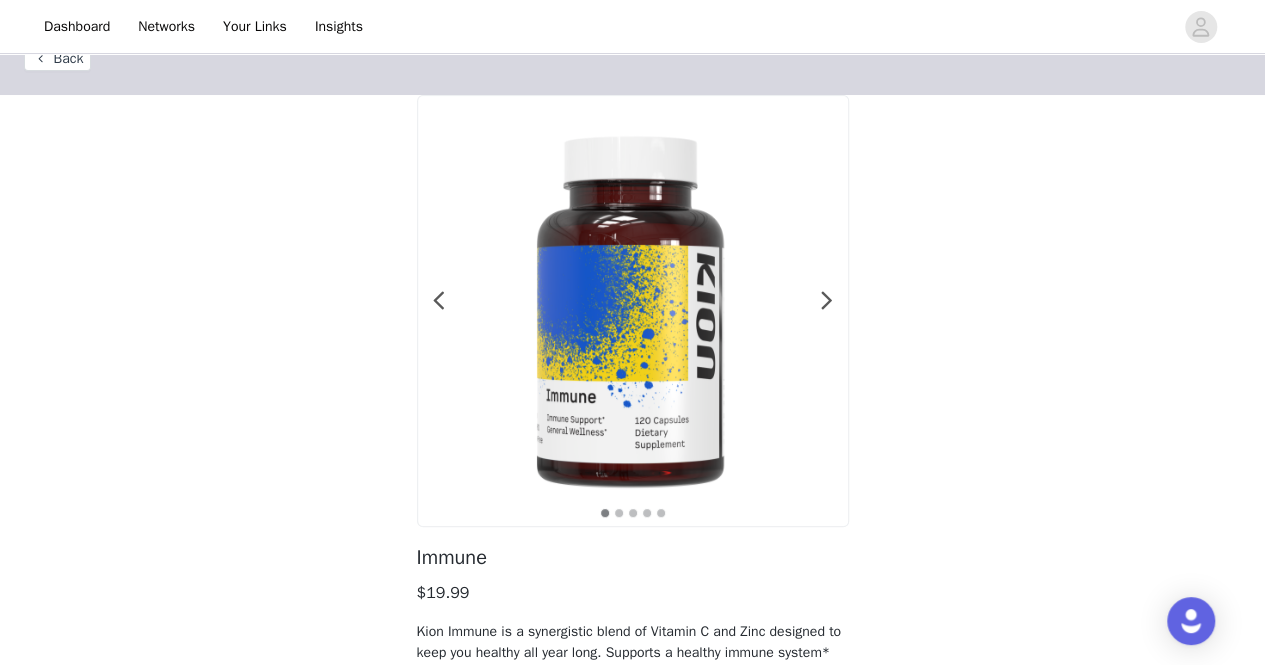 scroll, scrollTop: 0, scrollLeft: 0, axis: both 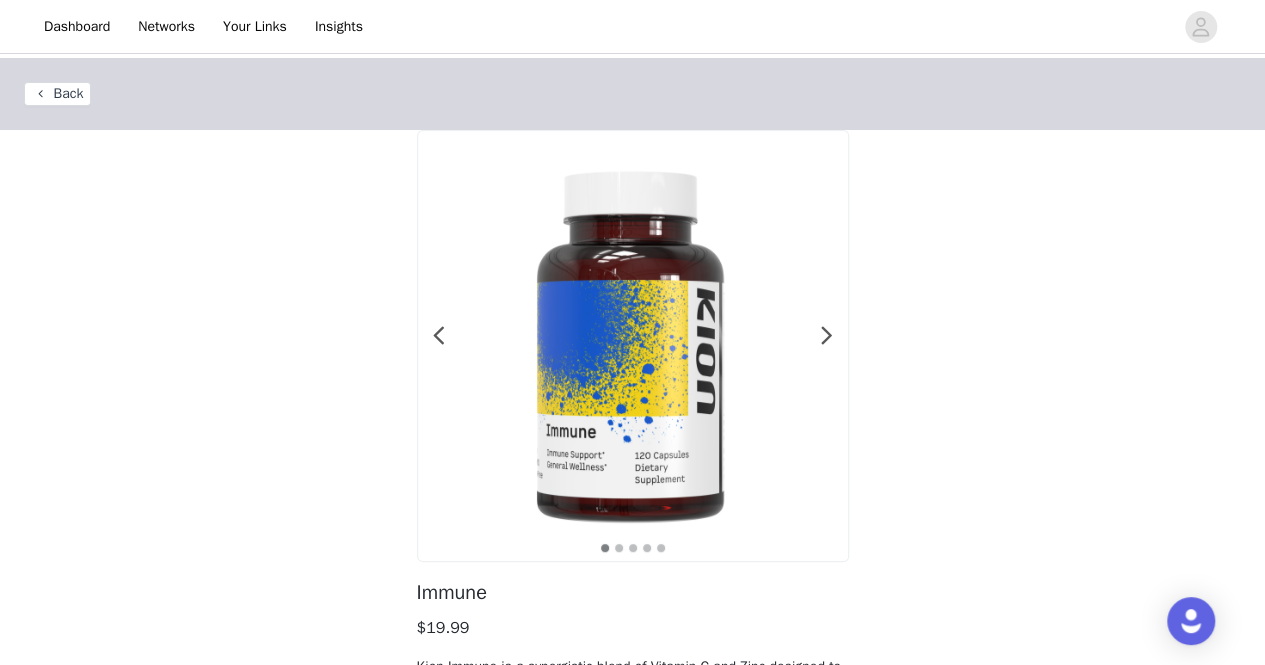 click on "Back" at bounding box center (57, 94) 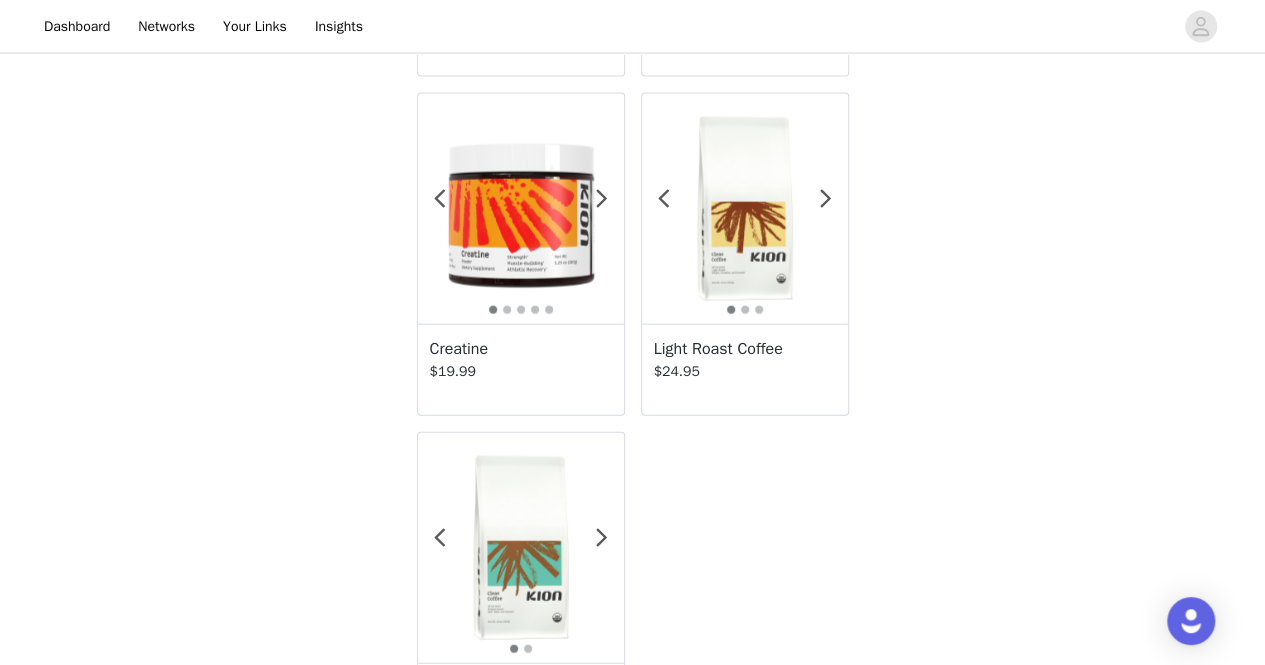 scroll, scrollTop: 2072, scrollLeft: 0, axis: vertical 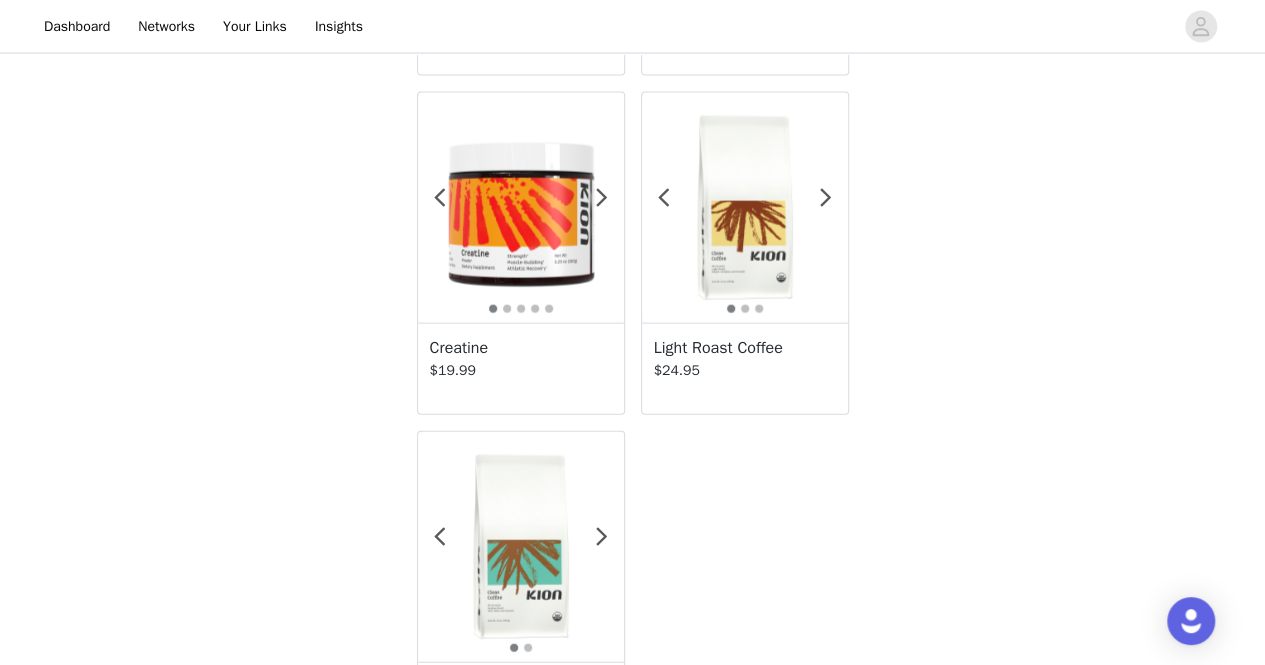 click at bounding box center (521, 208) 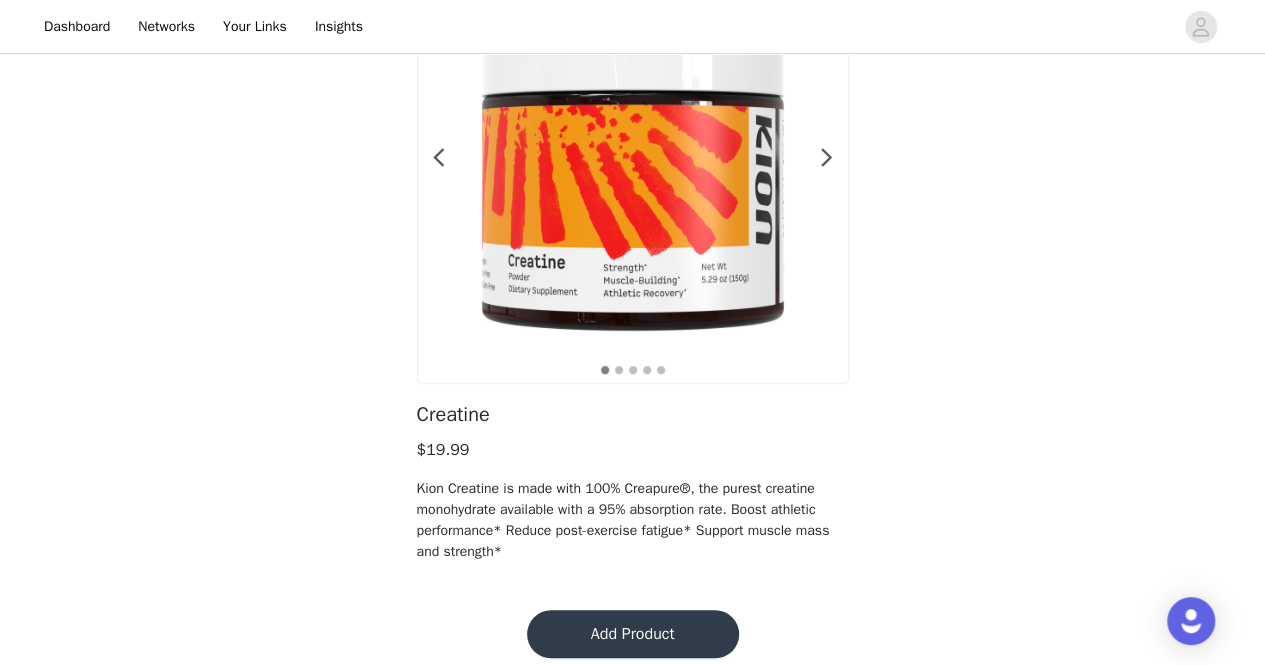 scroll, scrollTop: 194, scrollLeft: 0, axis: vertical 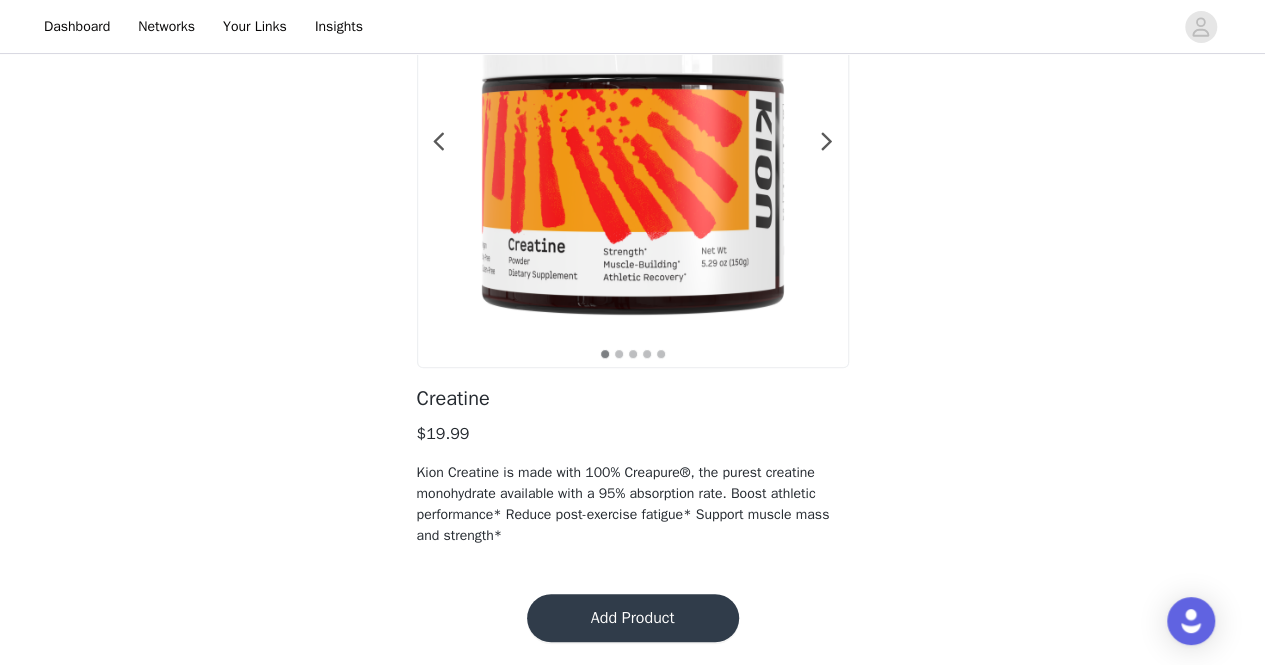 click on "Add Product" at bounding box center [633, 618] 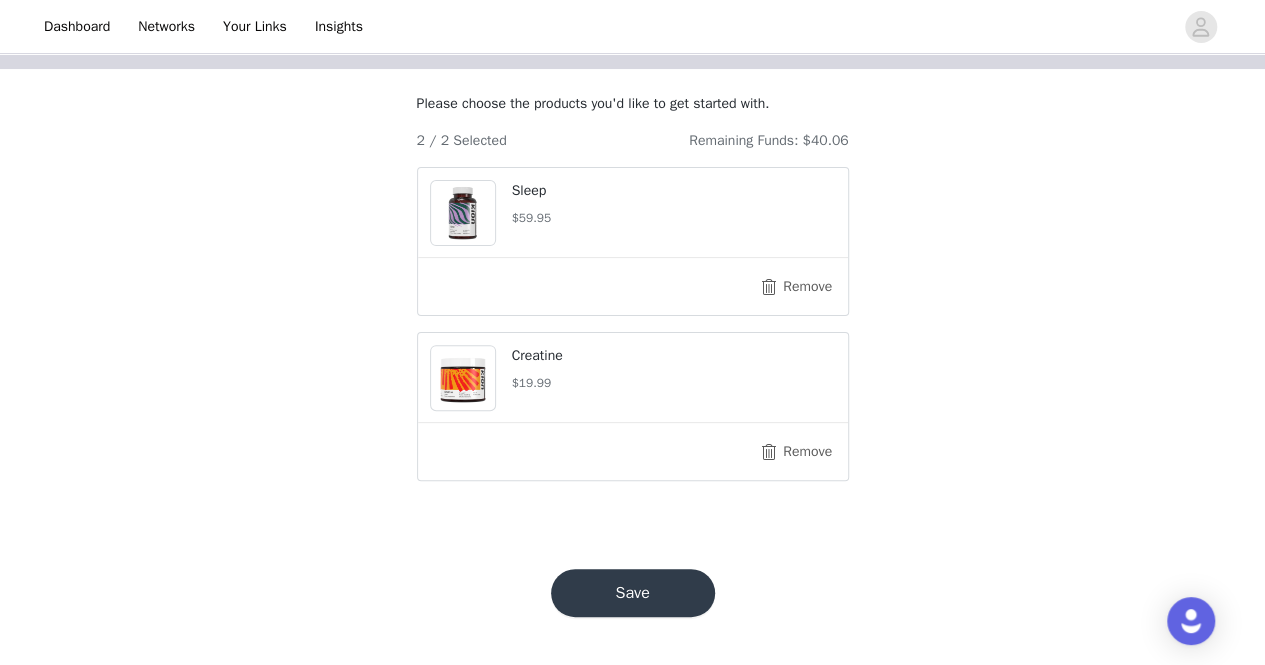 scroll, scrollTop: 159, scrollLeft: 0, axis: vertical 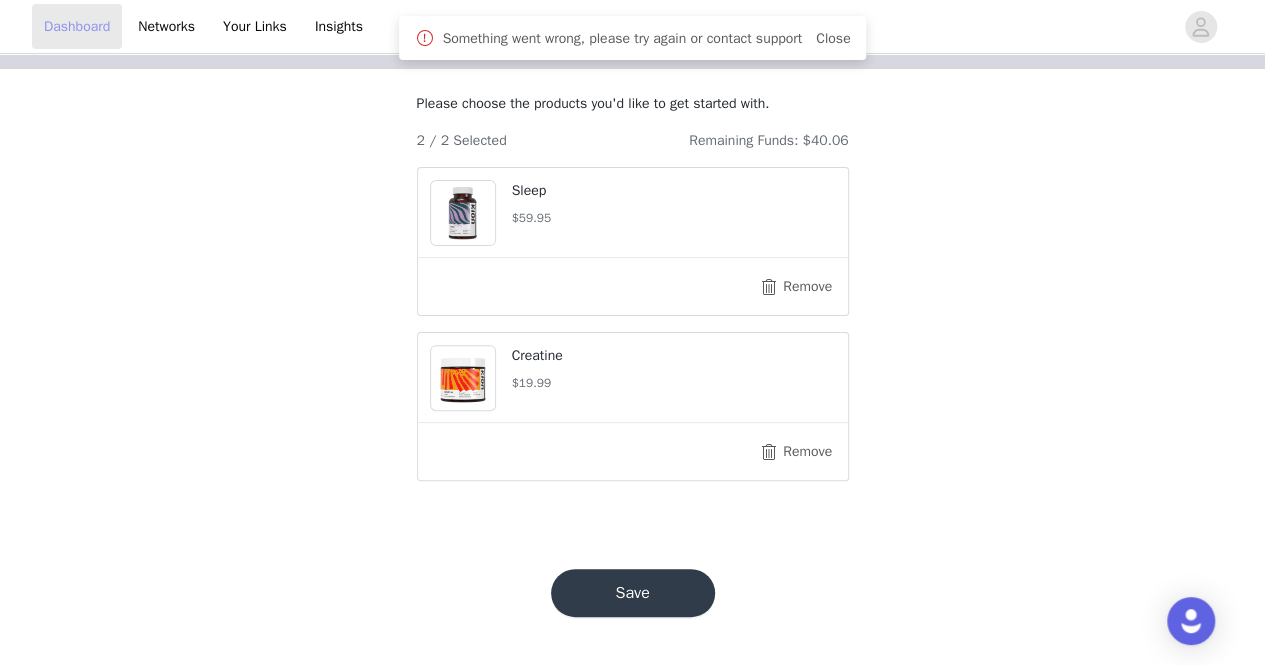 click on "Dashboard" at bounding box center [77, 26] 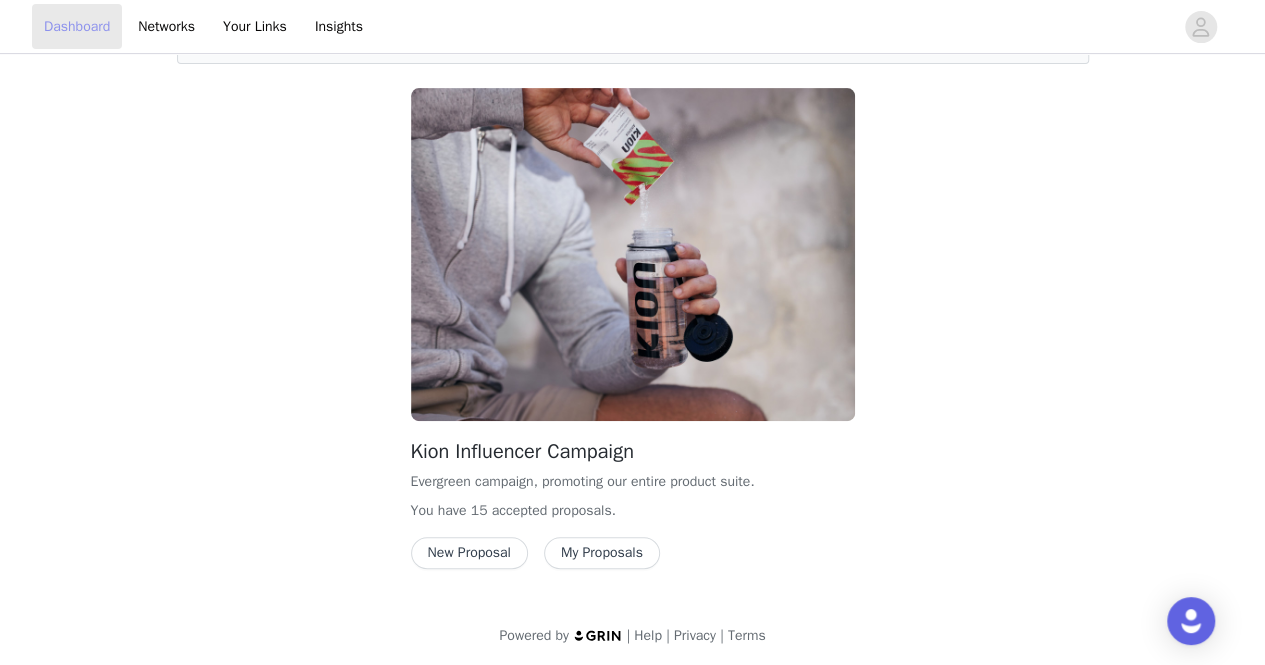 scroll, scrollTop: 358, scrollLeft: 0, axis: vertical 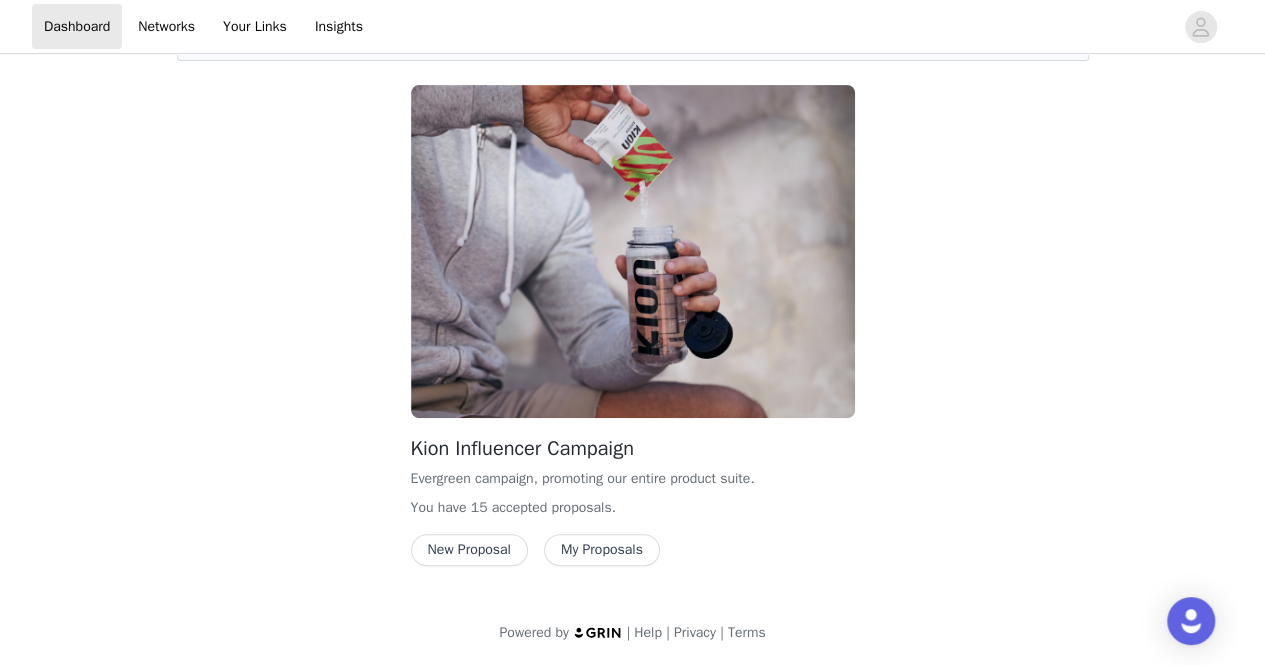 click on "New Proposal" at bounding box center [469, 550] 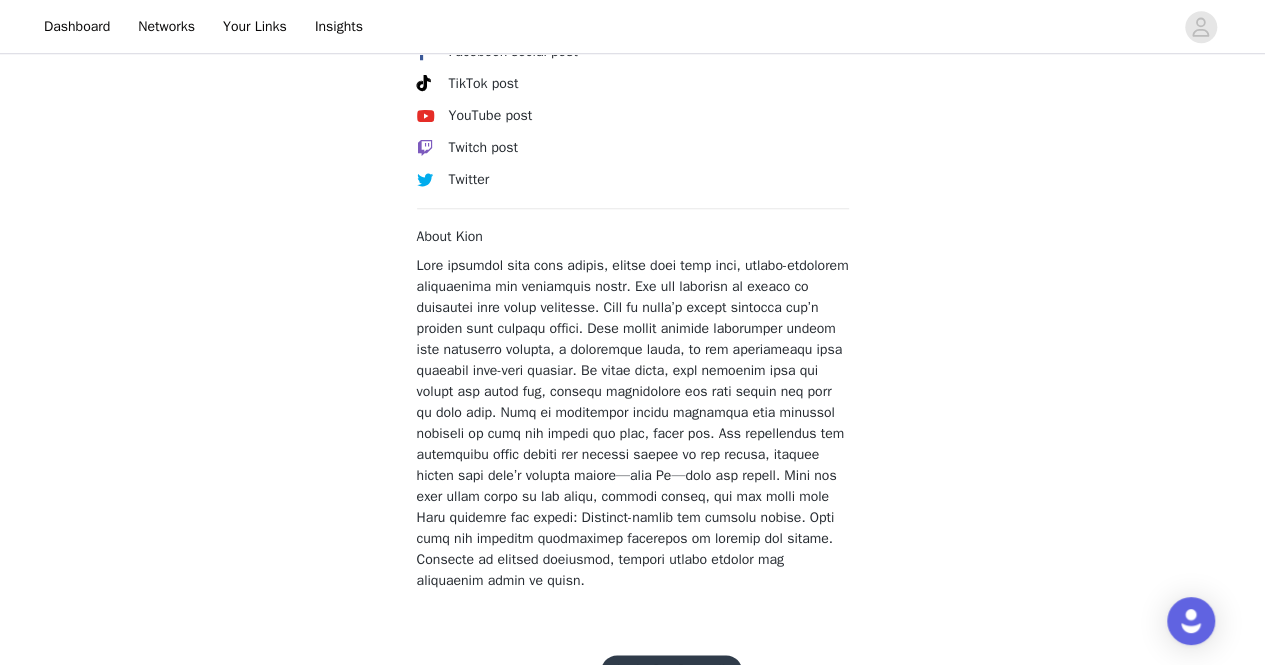 scroll, scrollTop: 878, scrollLeft: 0, axis: vertical 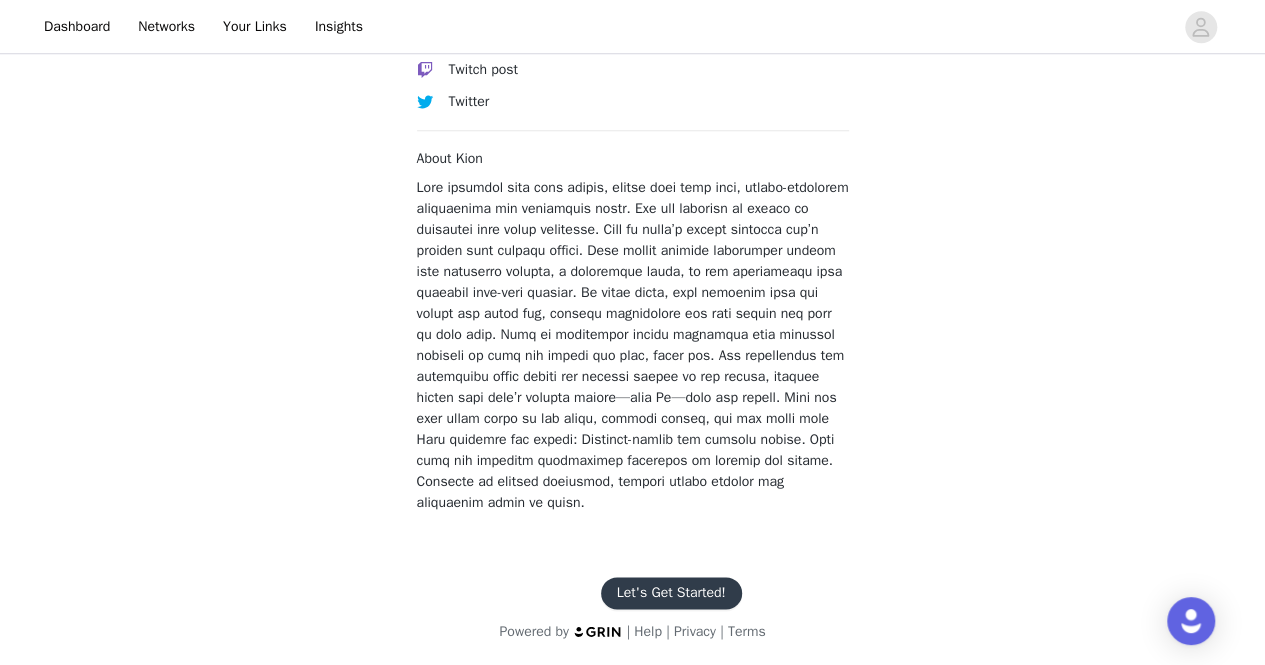 click on "Let's Get Started!" at bounding box center (671, 593) 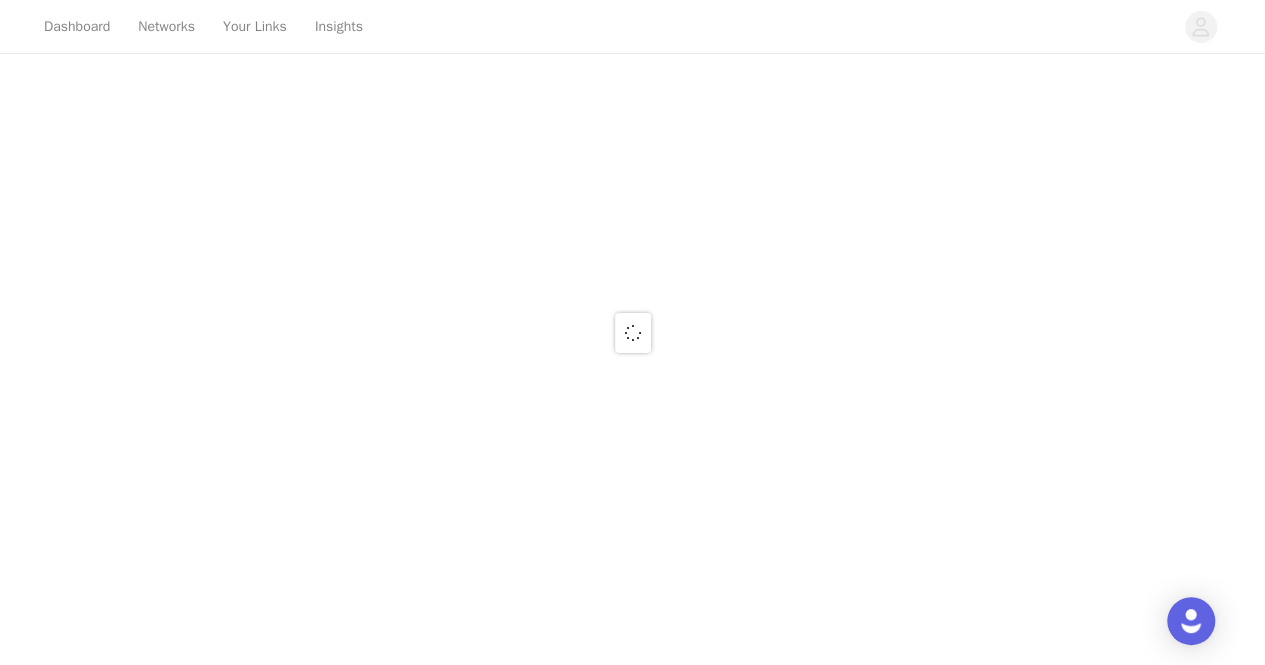 scroll, scrollTop: 0, scrollLeft: 0, axis: both 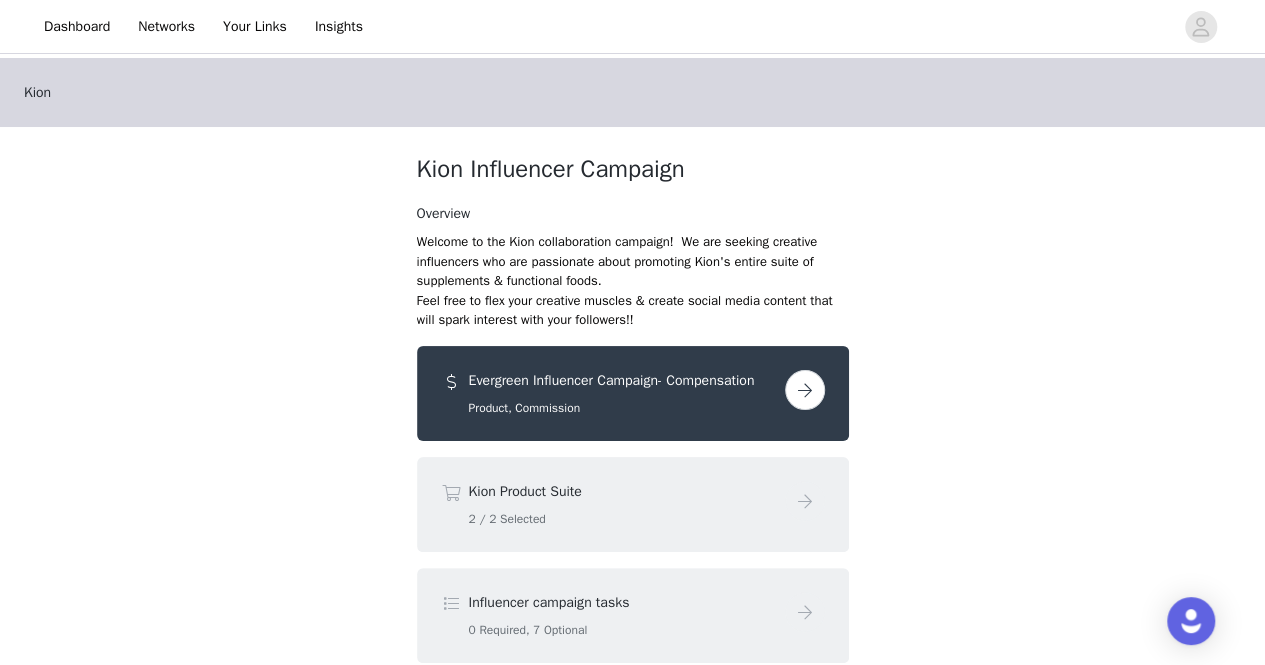 click at bounding box center (805, 390) 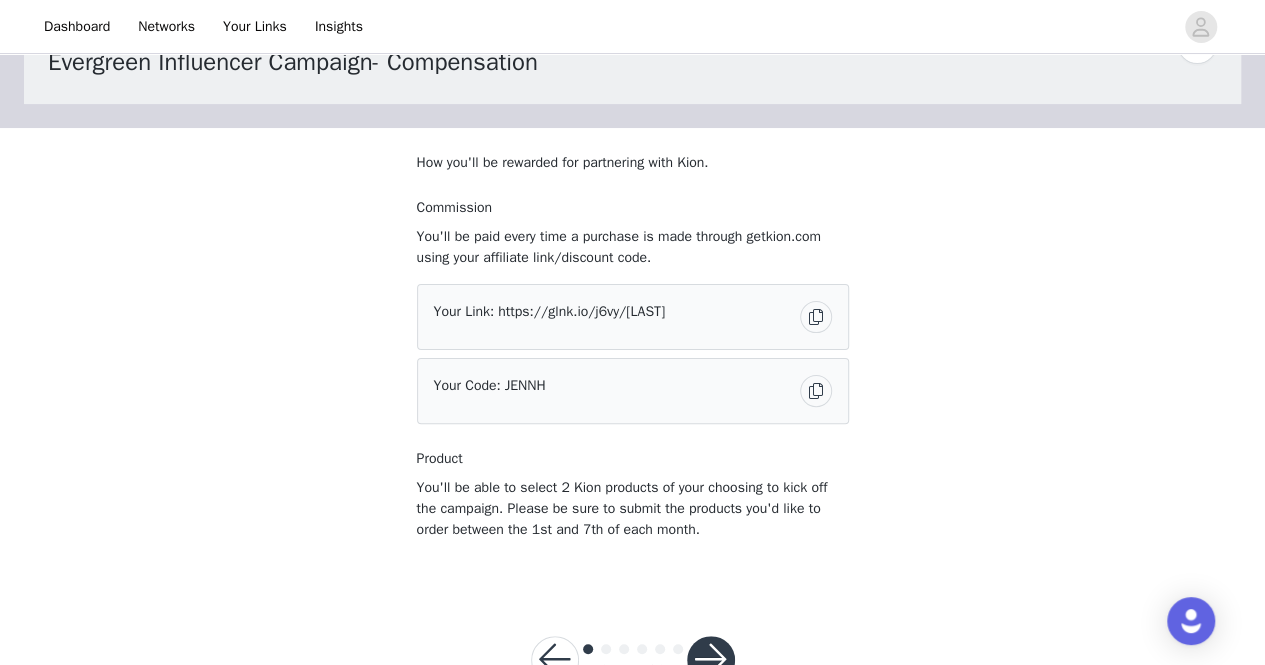 scroll, scrollTop: 146, scrollLeft: 0, axis: vertical 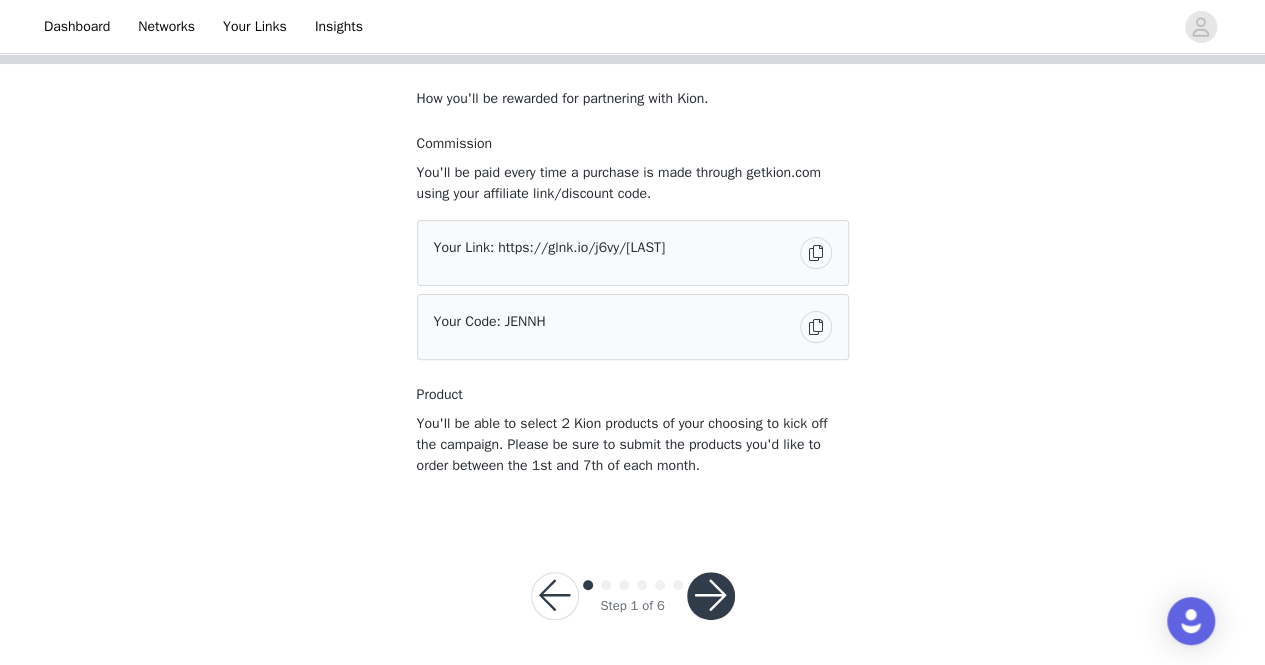click at bounding box center [711, 596] 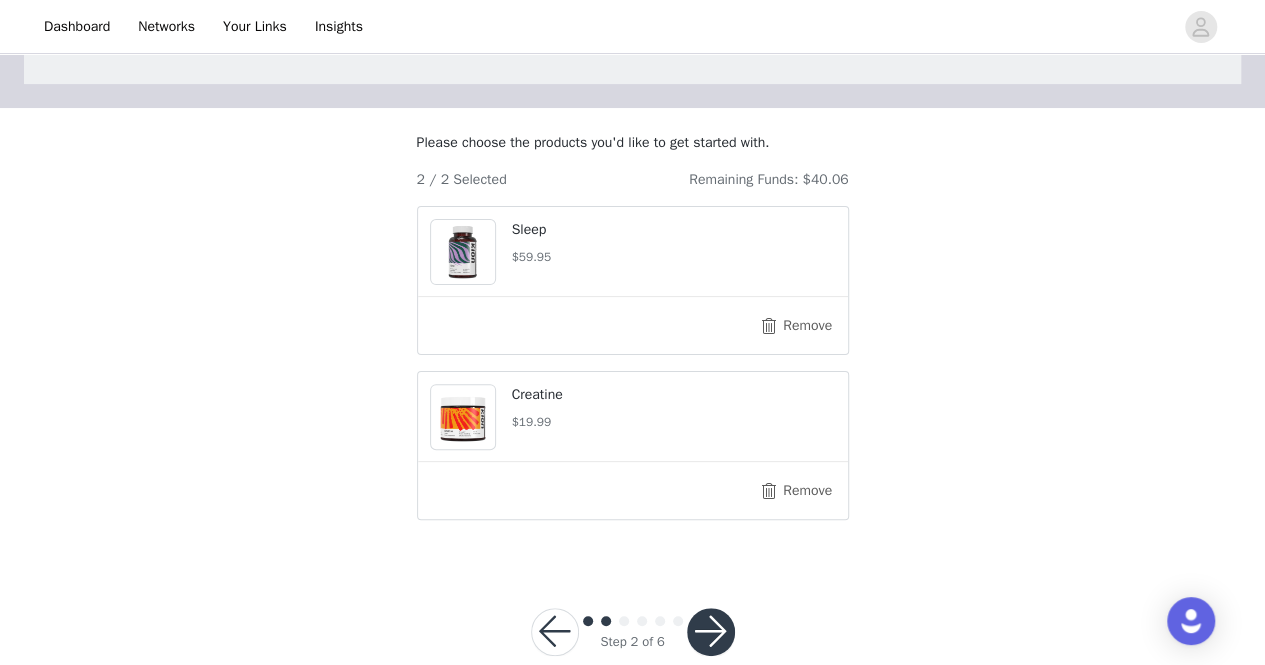 scroll, scrollTop: 159, scrollLeft: 0, axis: vertical 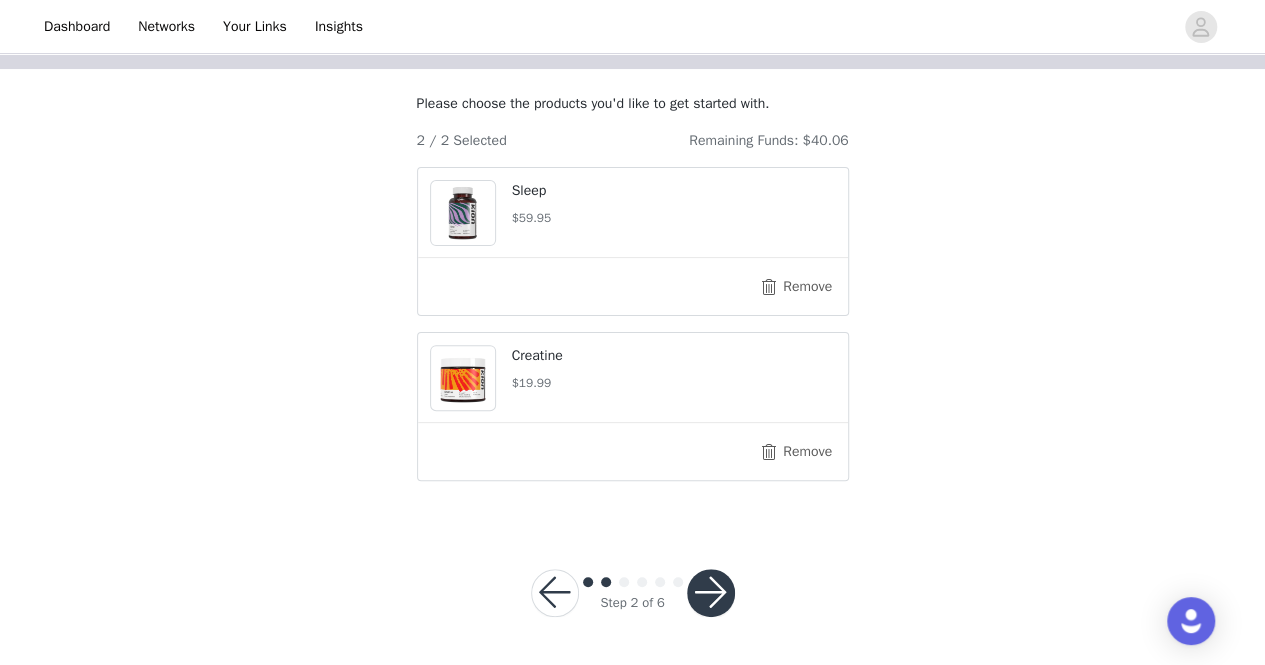 click at bounding box center [711, 593] 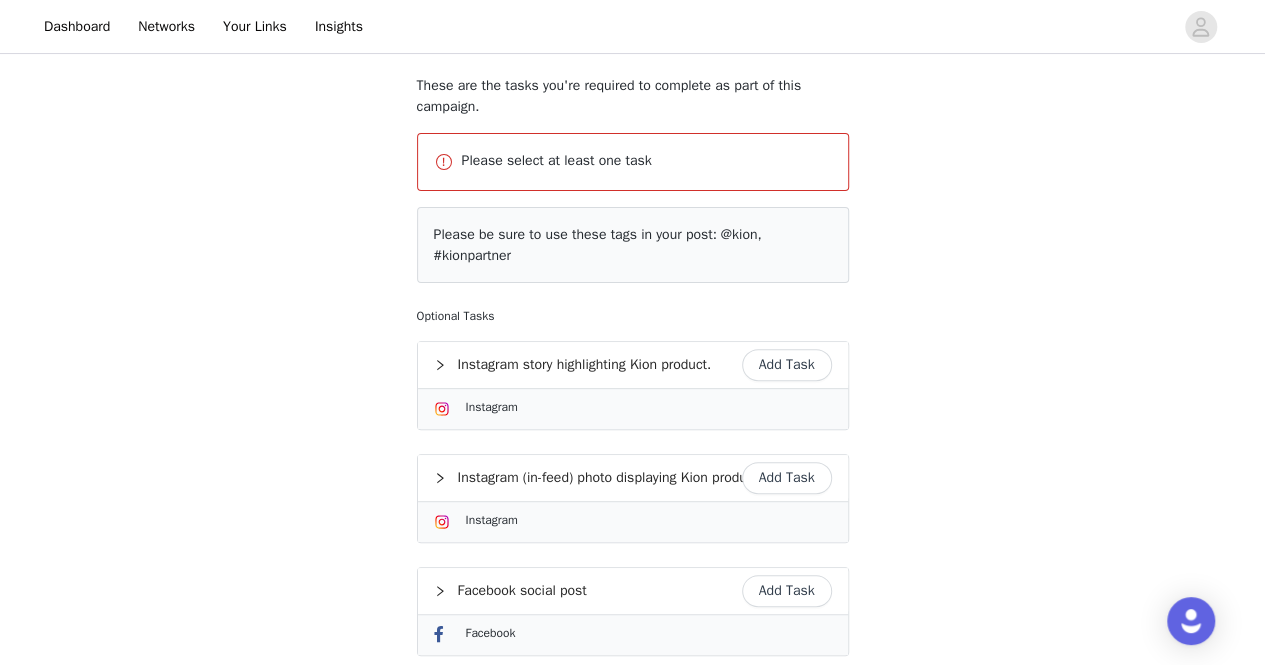 click on "Add Task" at bounding box center (787, 365) 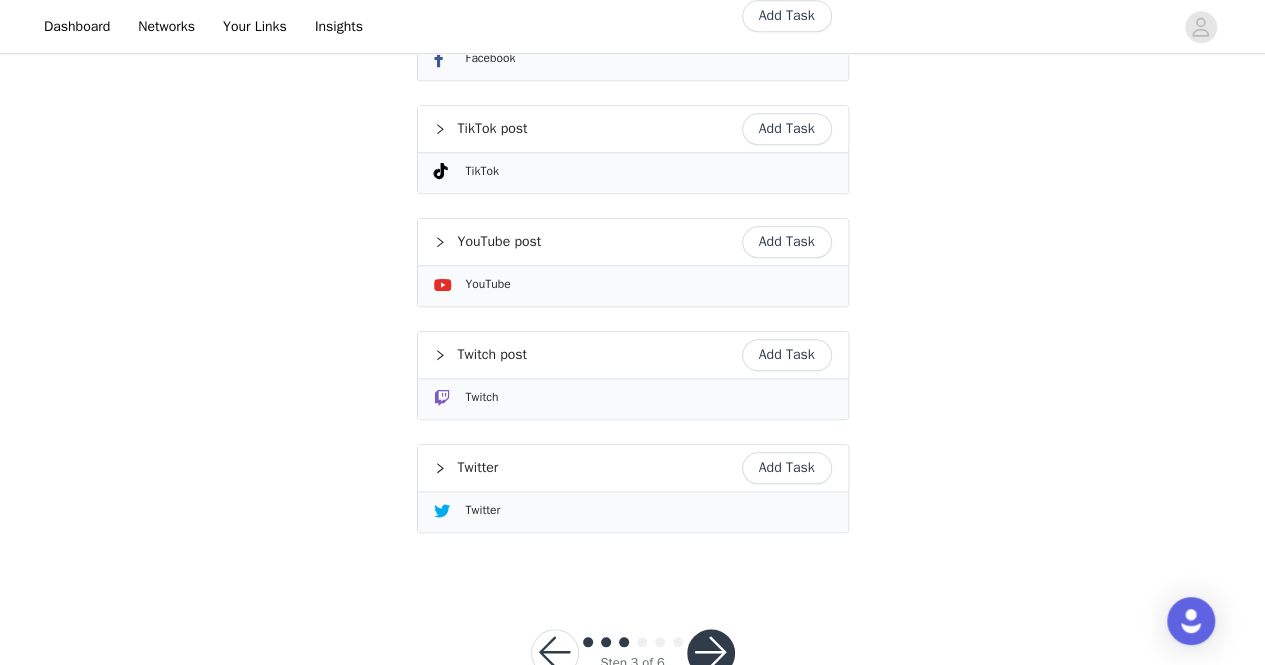 scroll, scrollTop: 836, scrollLeft: 0, axis: vertical 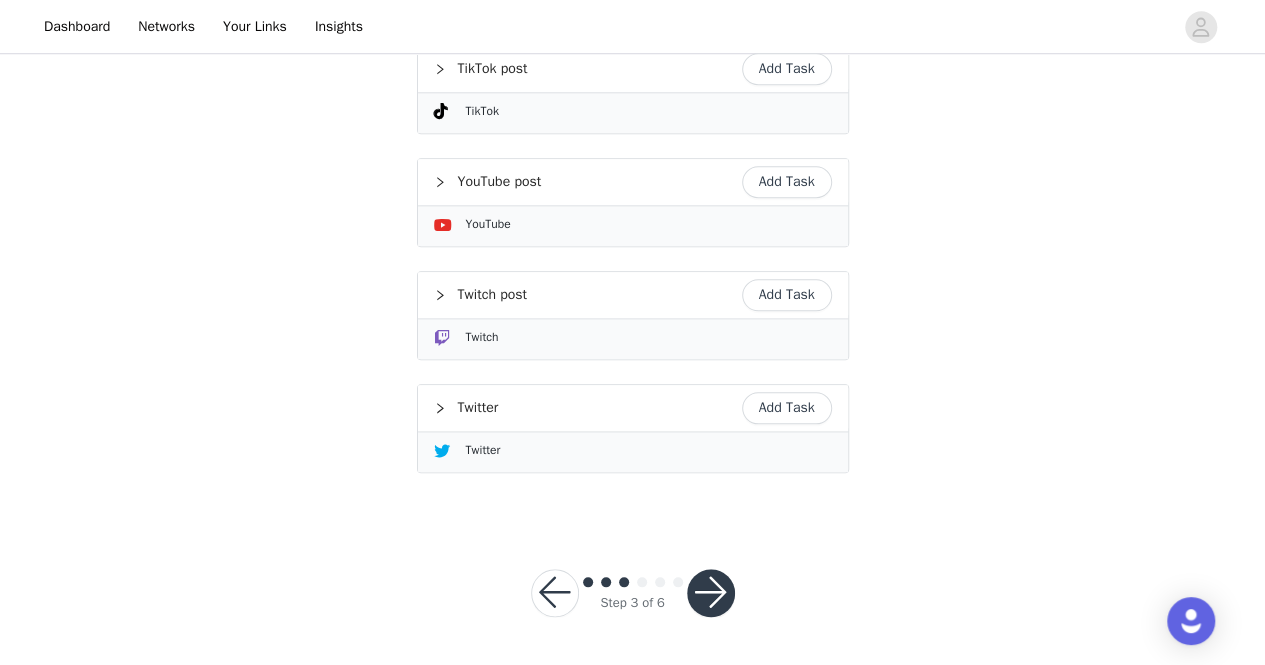 click at bounding box center [711, 593] 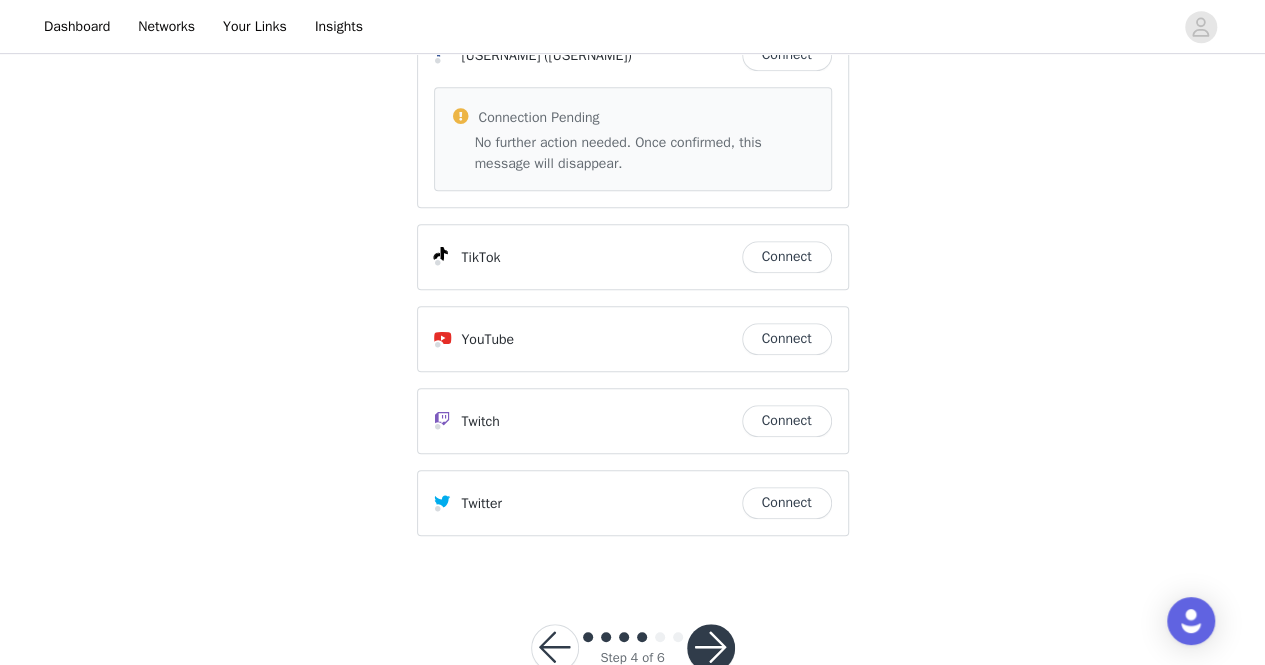 scroll, scrollTop: 527, scrollLeft: 0, axis: vertical 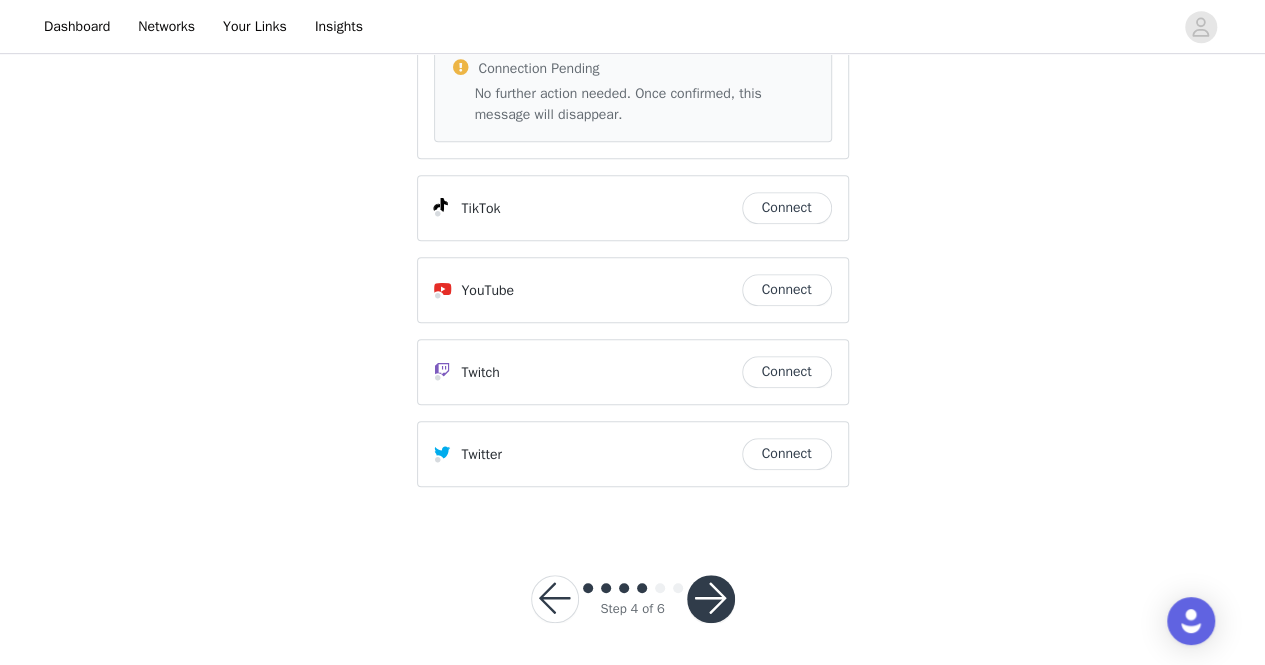 click at bounding box center [711, 599] 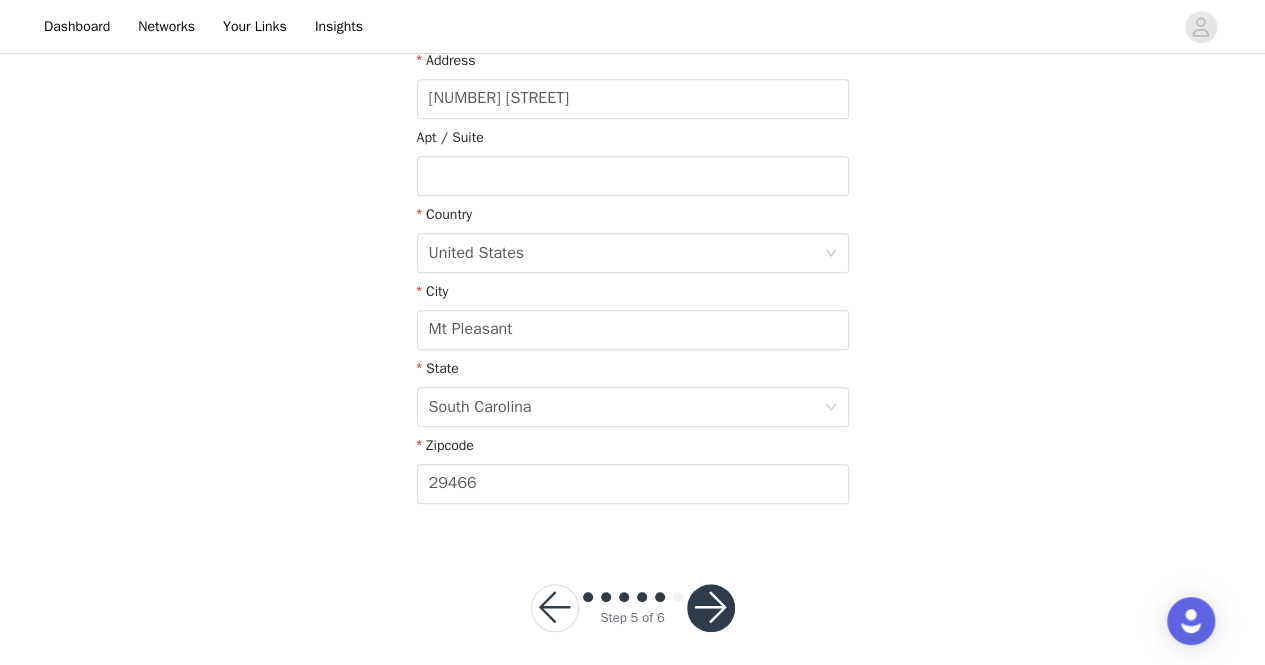 scroll, scrollTop: 568, scrollLeft: 0, axis: vertical 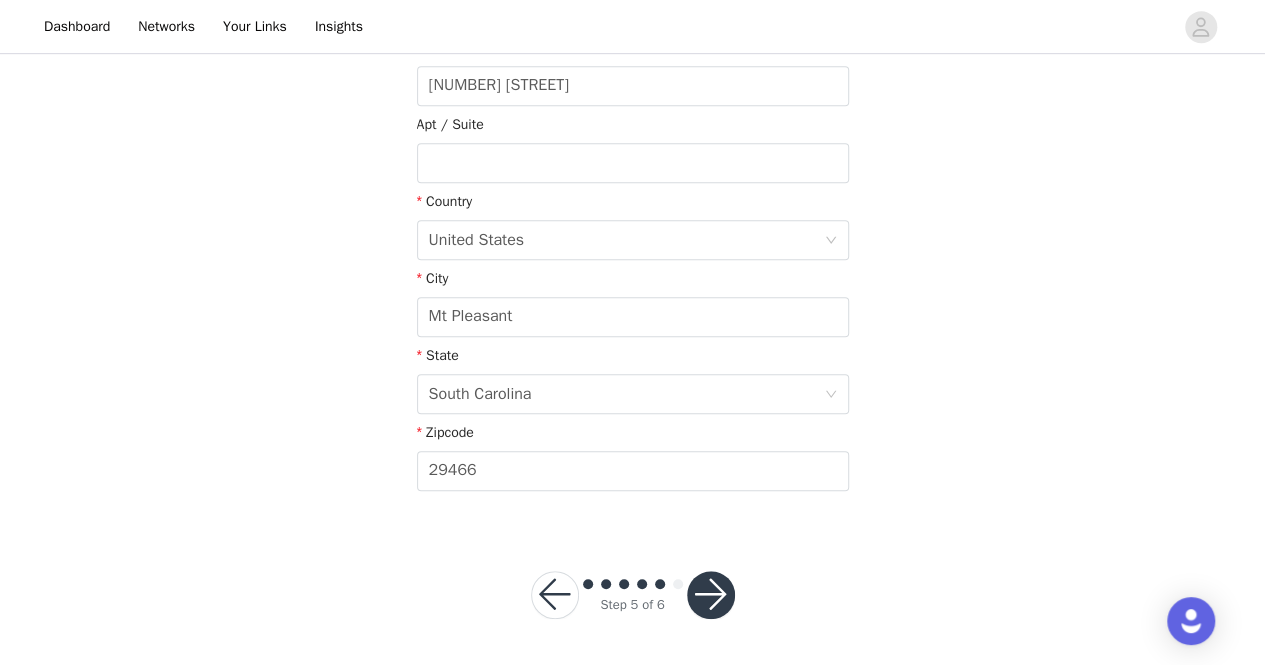 click at bounding box center [711, 595] 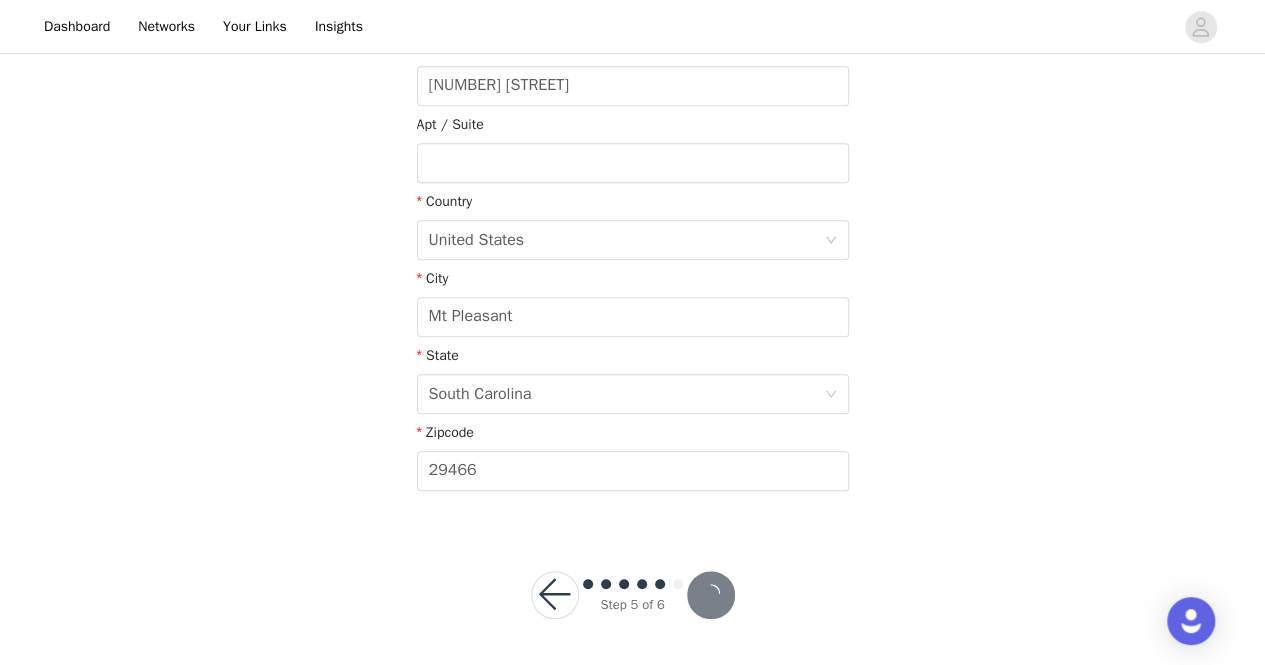 scroll, scrollTop: 494, scrollLeft: 0, axis: vertical 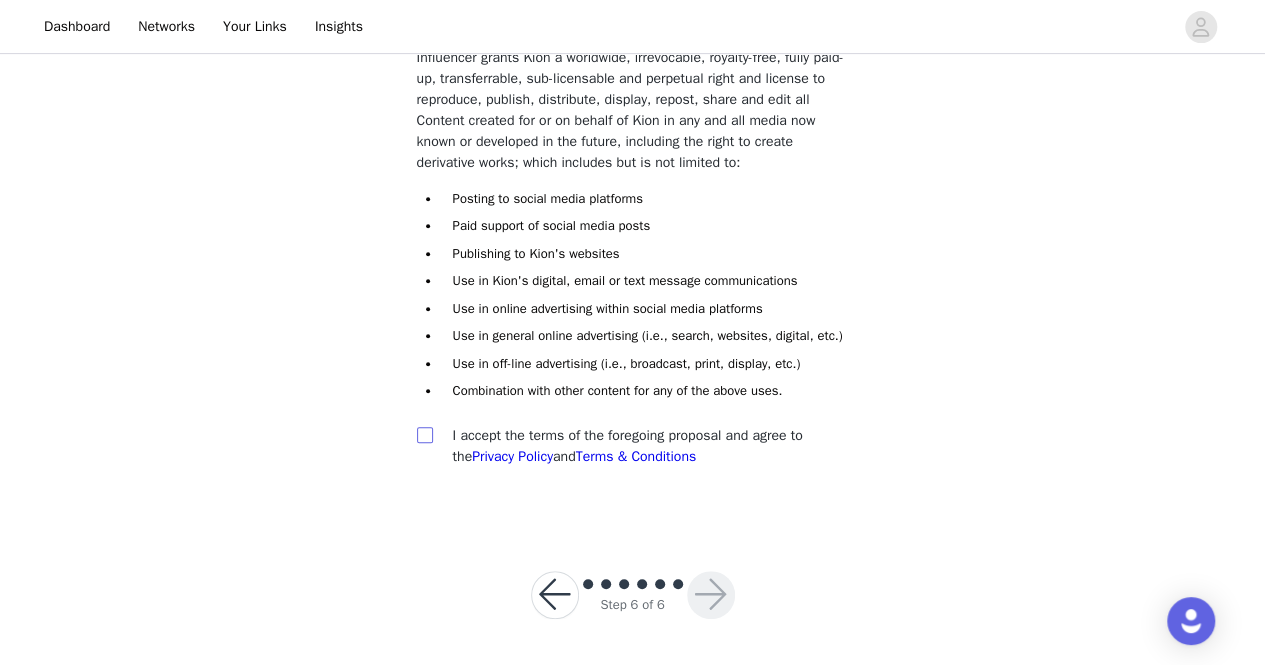click at bounding box center [424, 434] 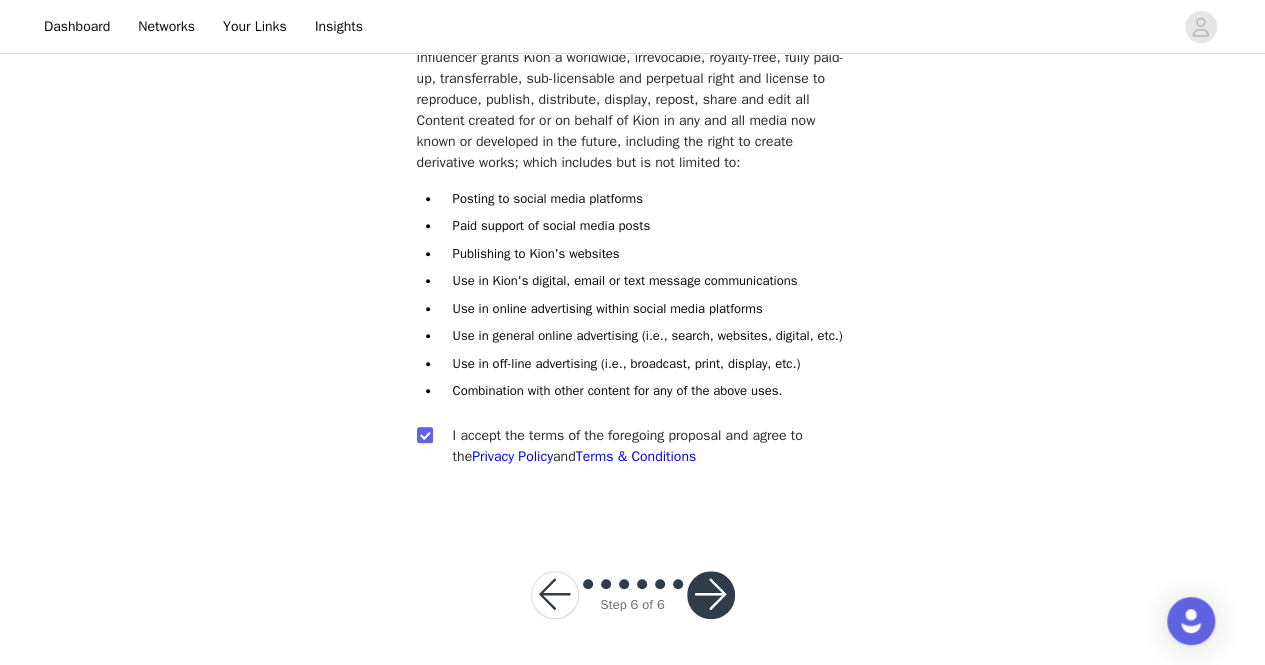 click at bounding box center [711, 595] 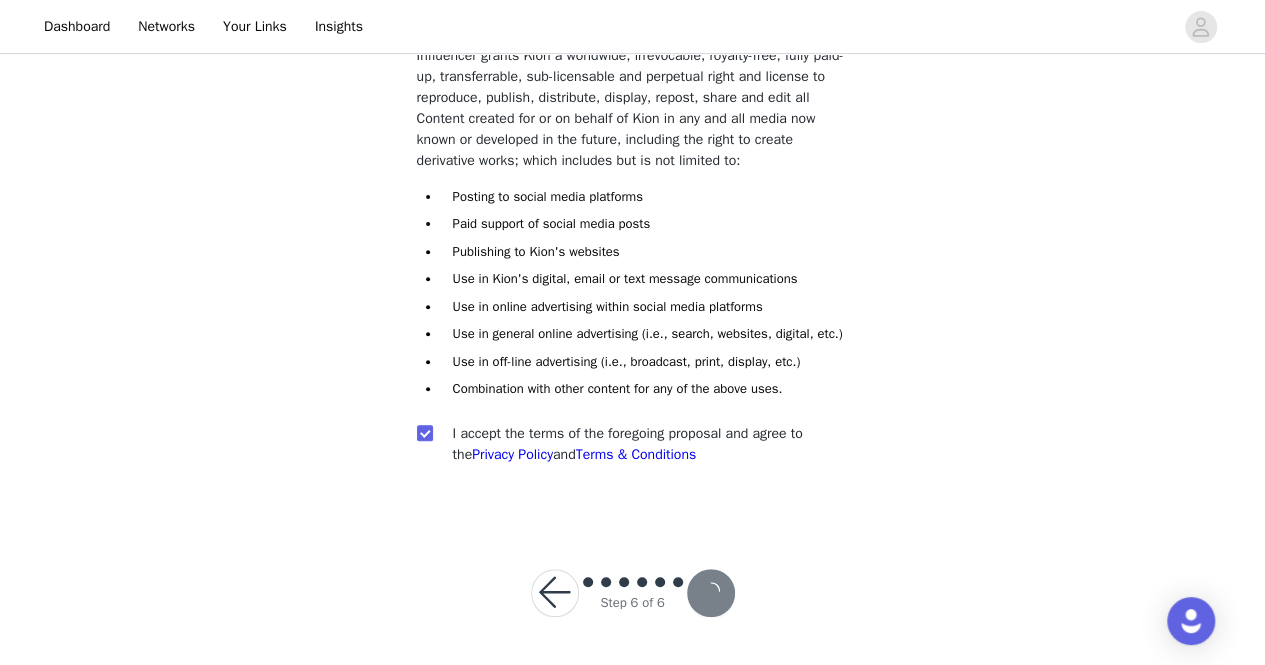 scroll, scrollTop: 232, scrollLeft: 0, axis: vertical 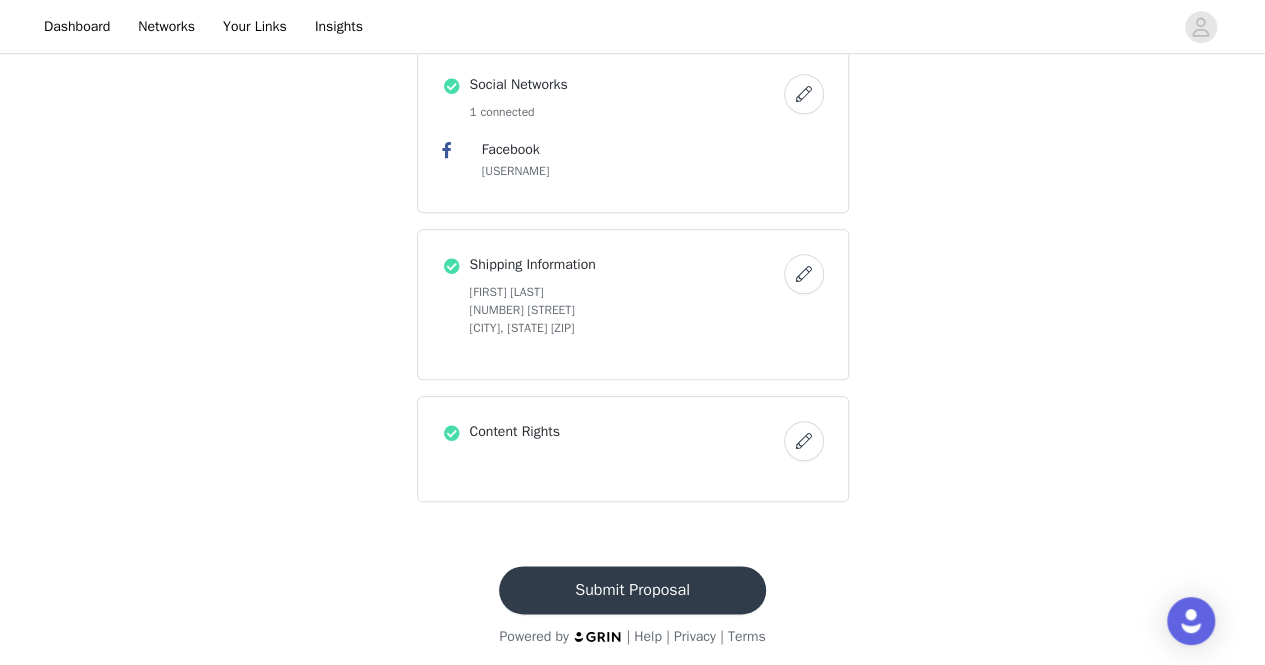 click on "Submit Proposal" at bounding box center [632, 590] 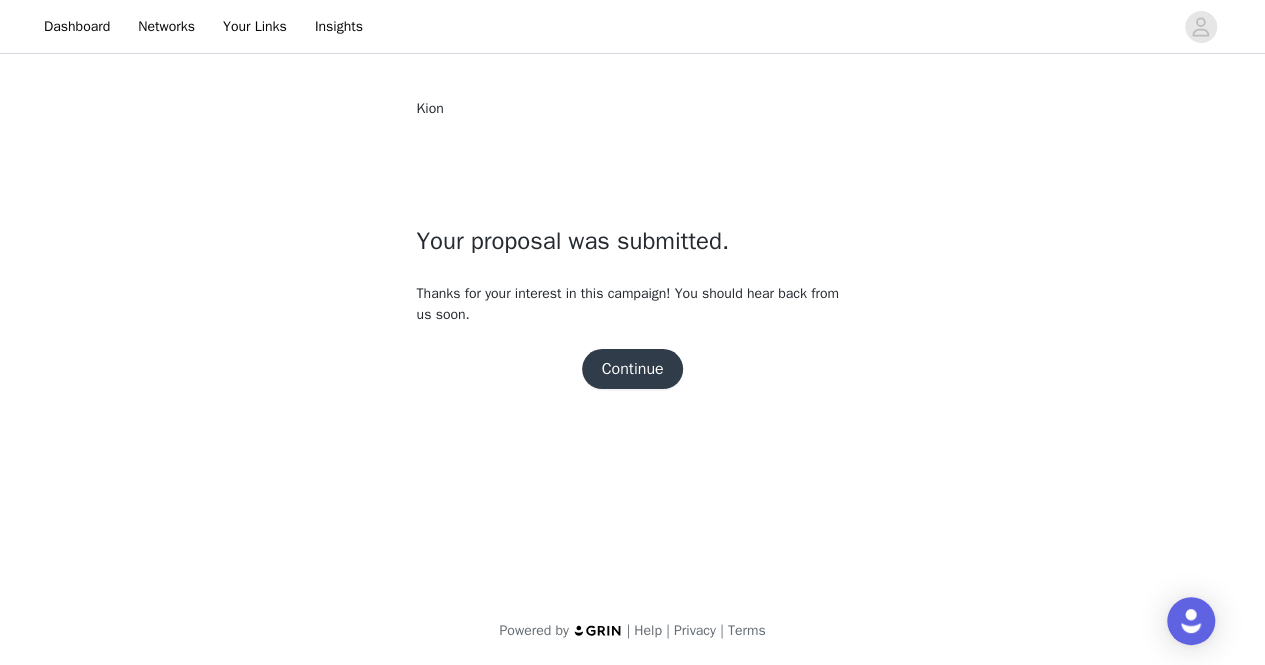 scroll, scrollTop: 0, scrollLeft: 0, axis: both 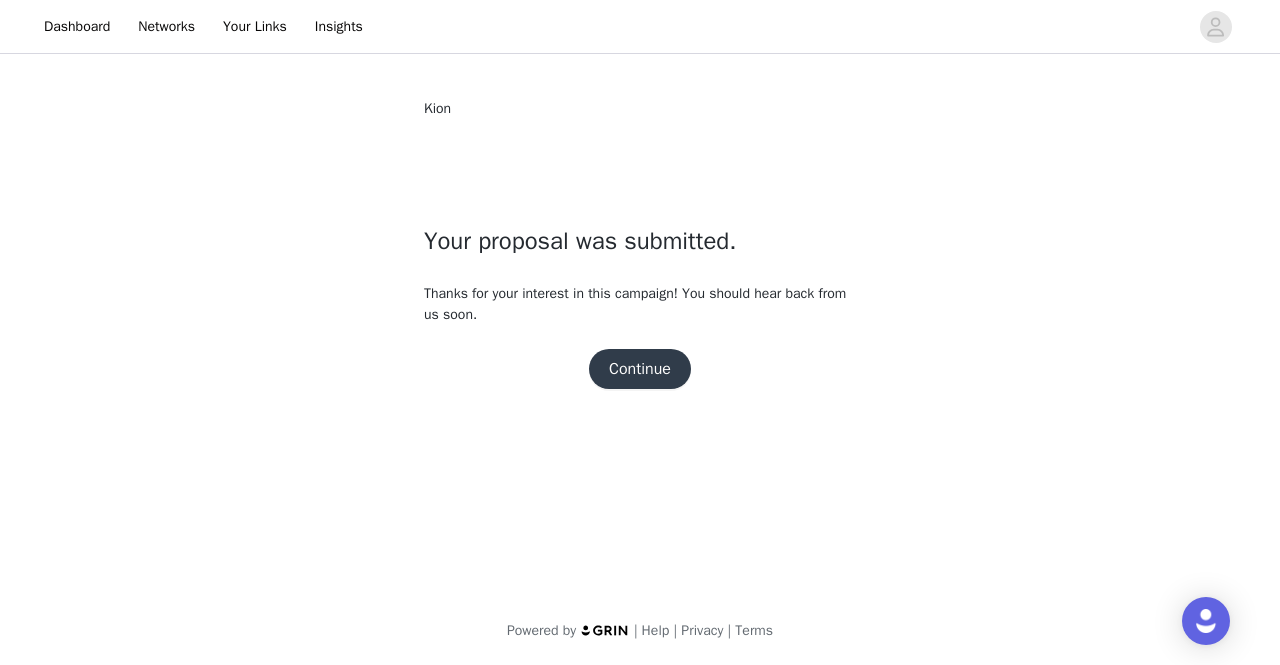 click on "Continue" at bounding box center [640, 369] 